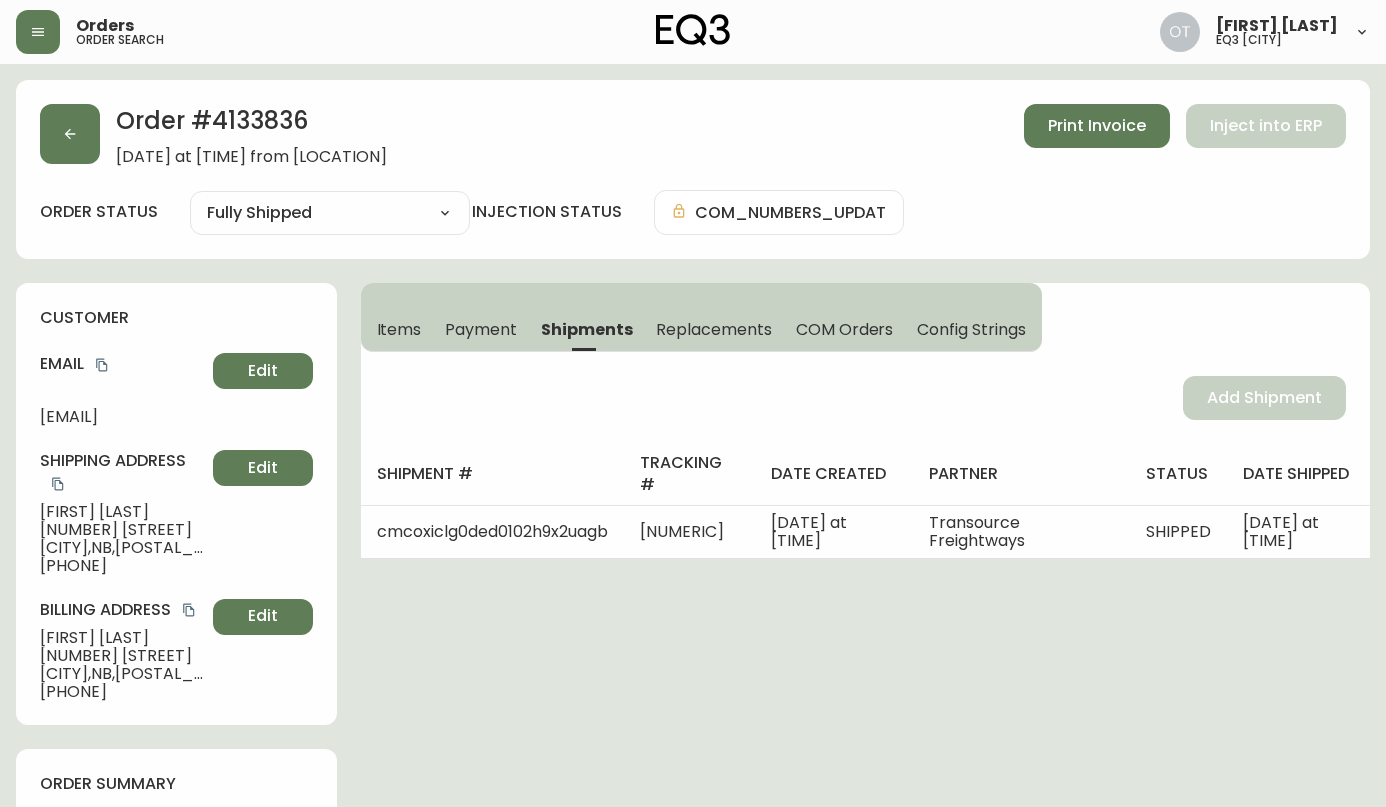 select on "FULLY_SHIPPED" 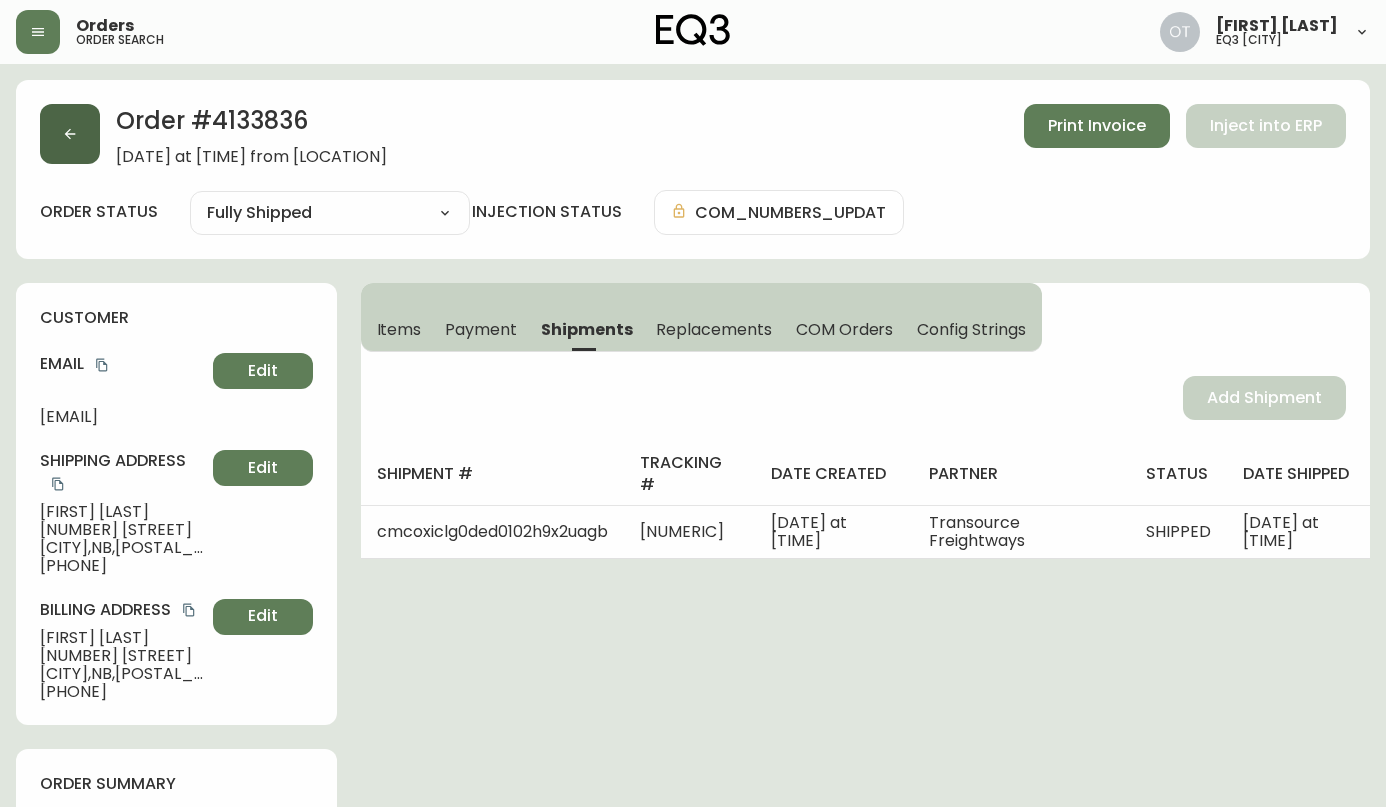 scroll, scrollTop: 0, scrollLeft: 0, axis: both 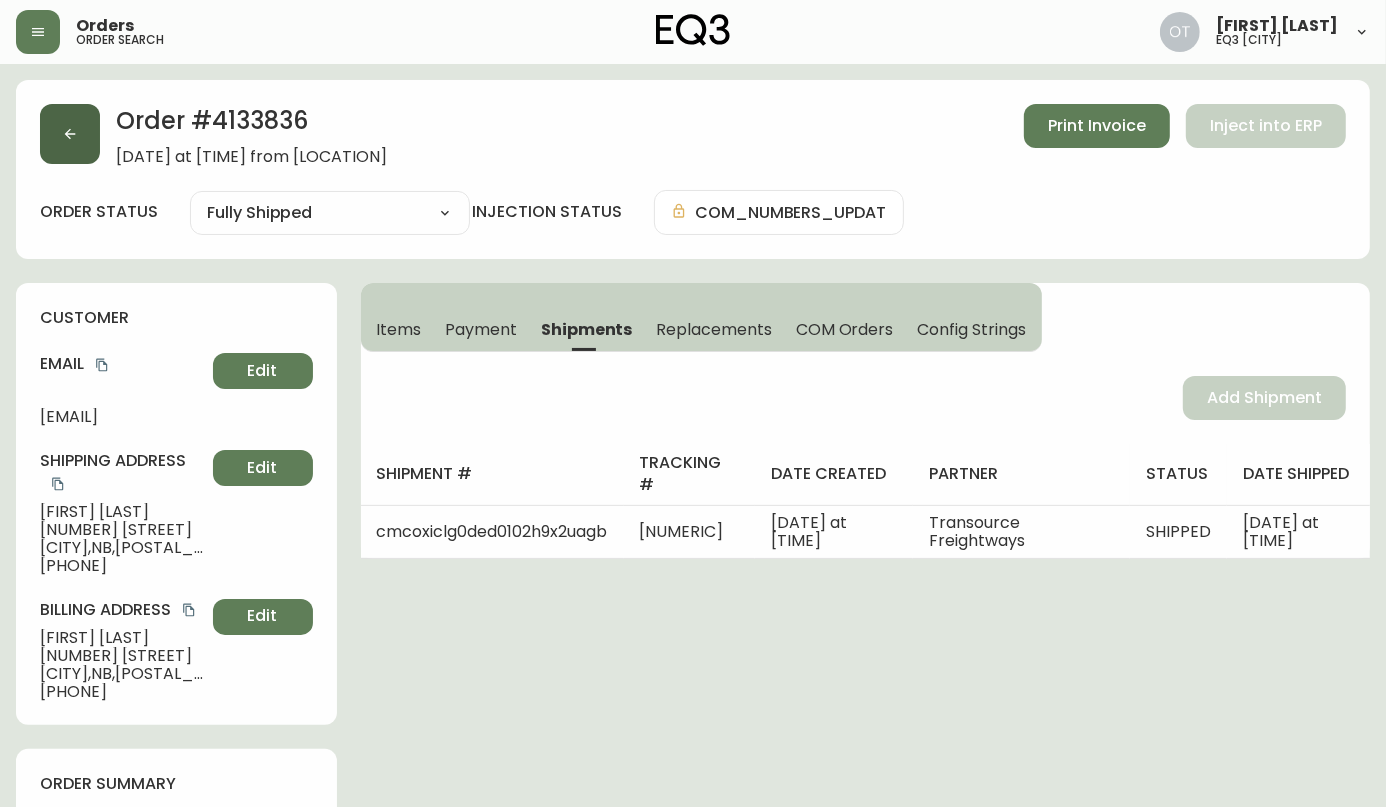 click at bounding box center (70, 134) 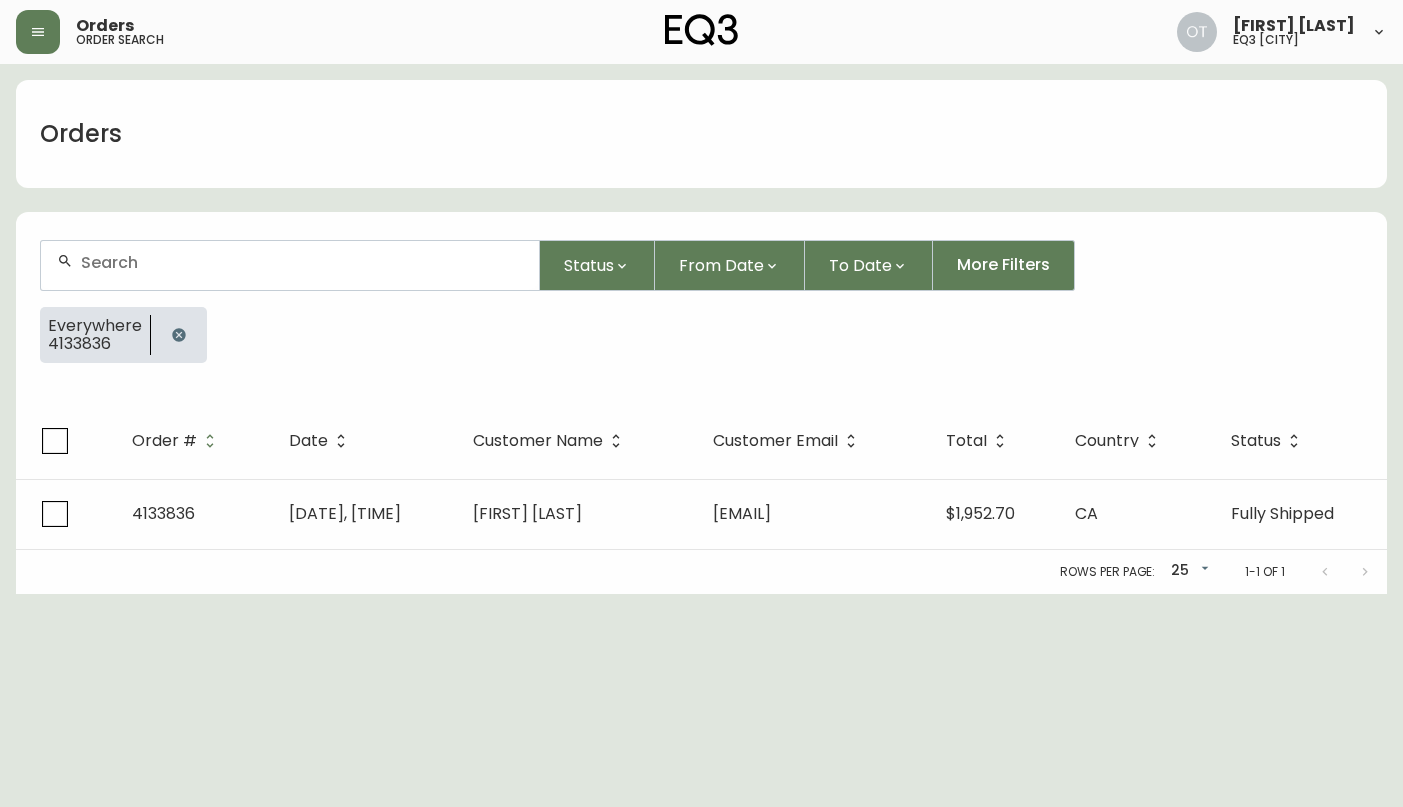 click at bounding box center [302, 262] 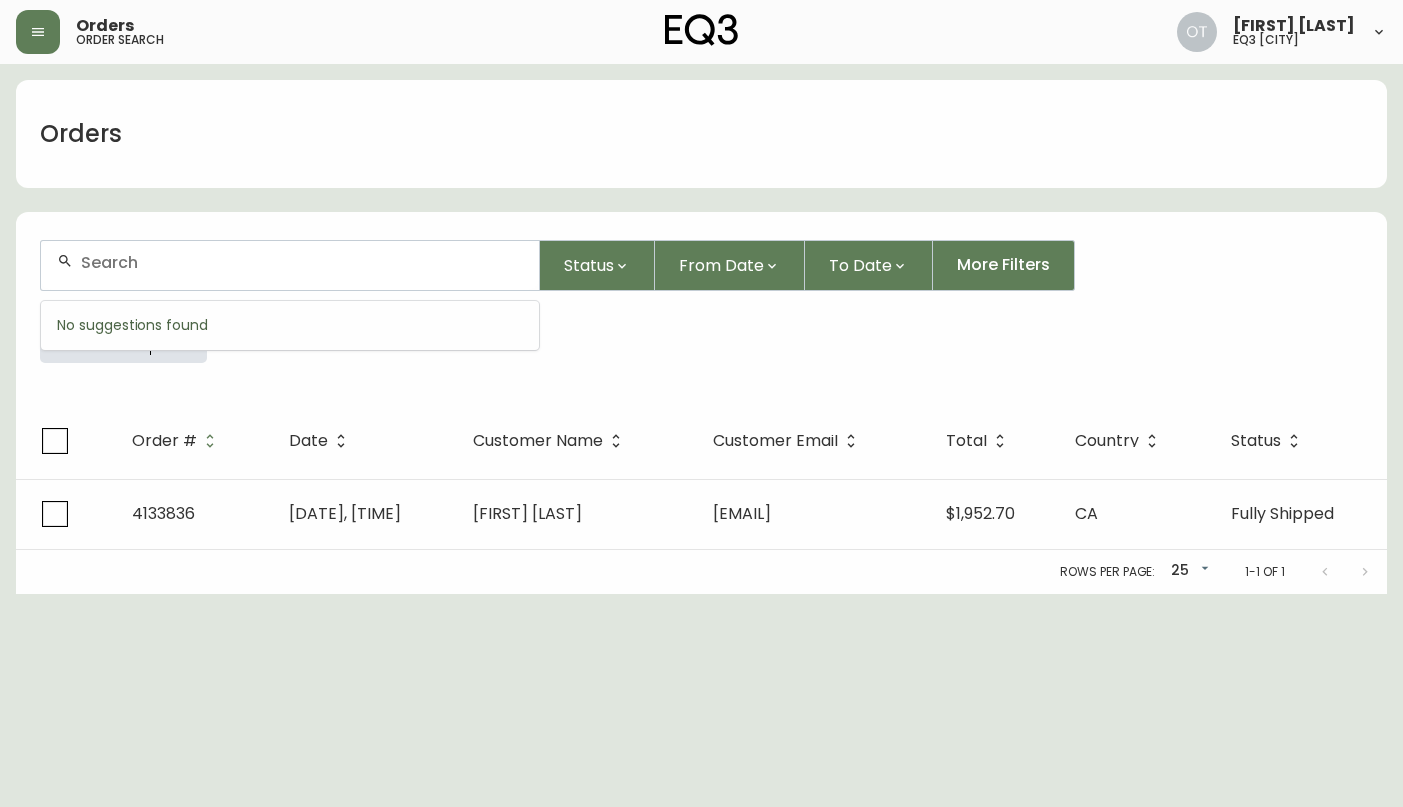 paste on "4134297" 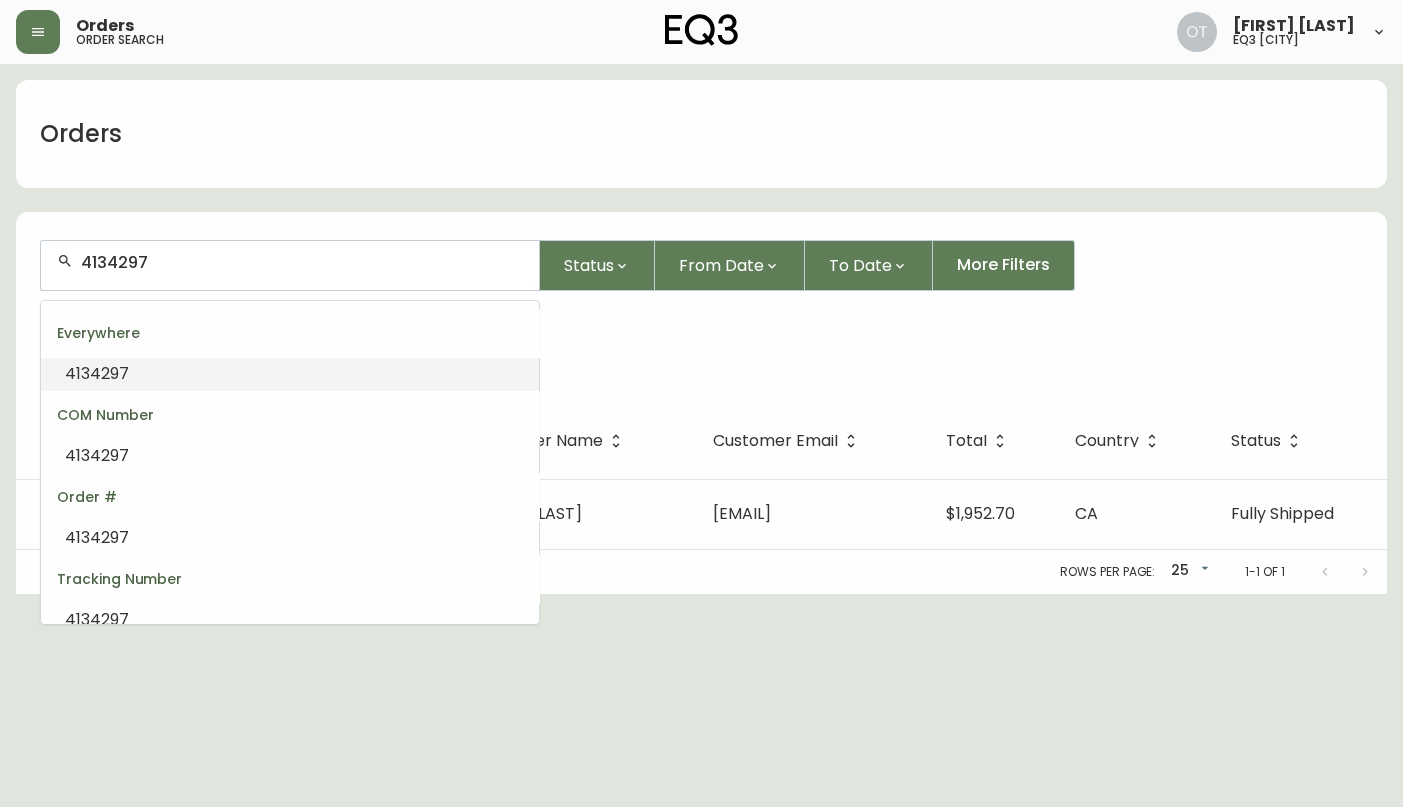 type on "4134297" 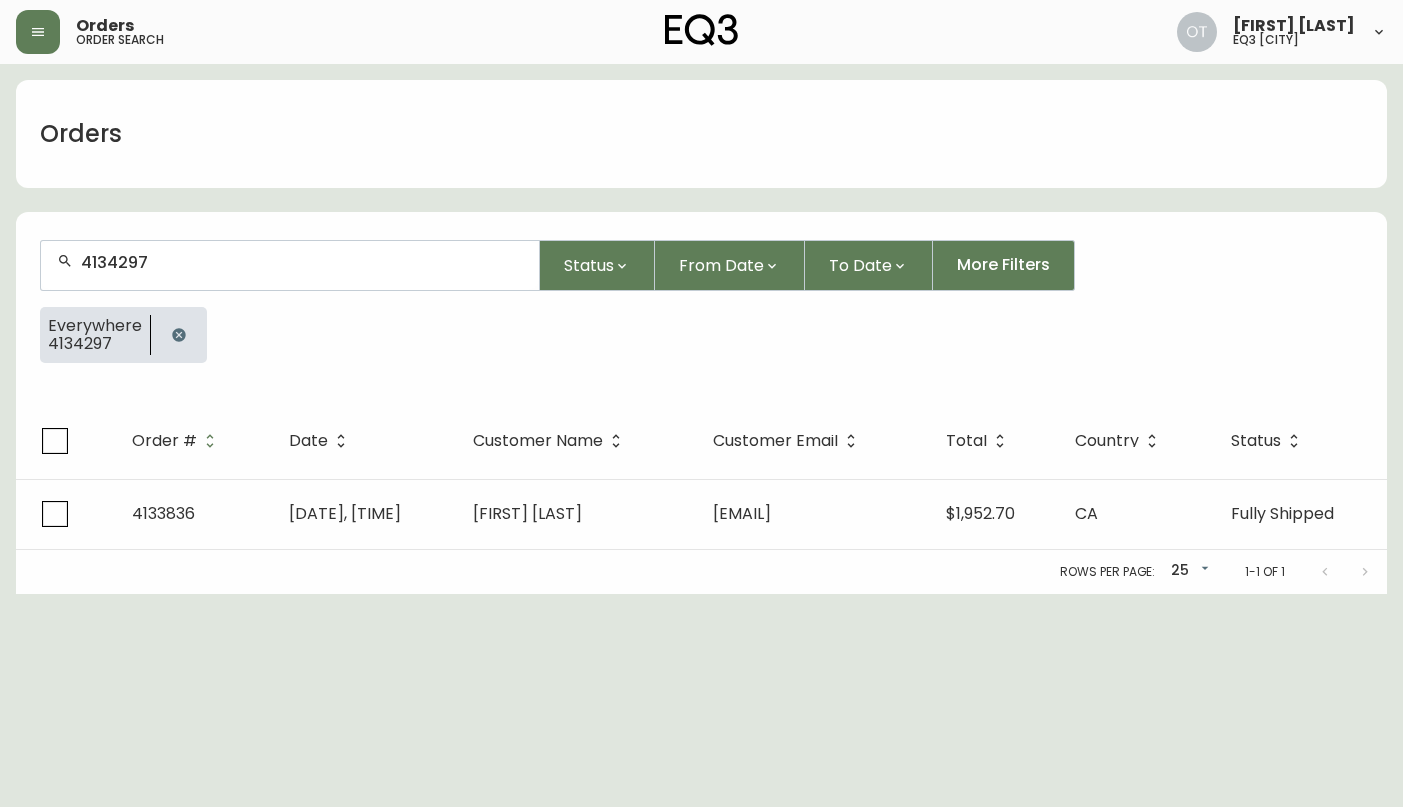 type 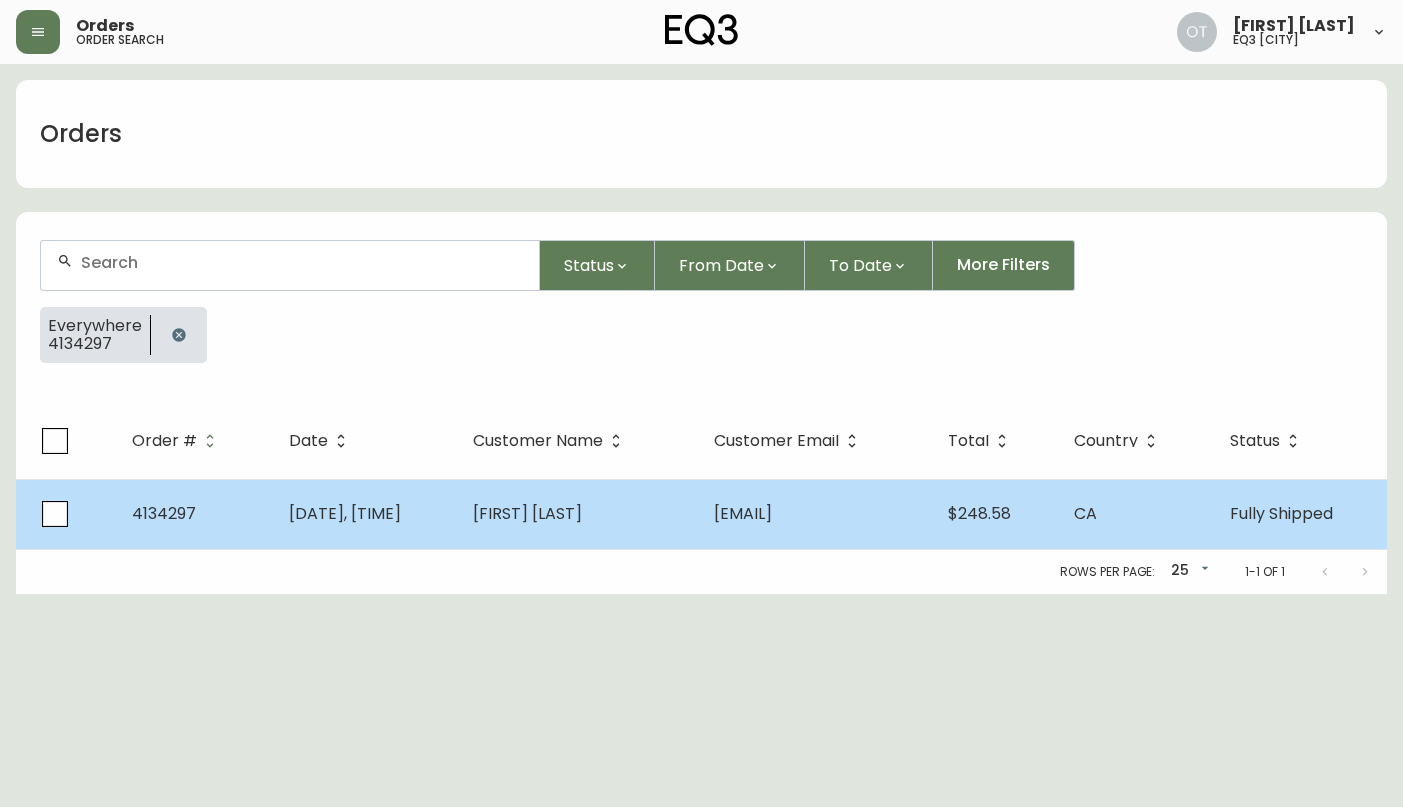 click on "4134297" at bounding box center (164, 513) 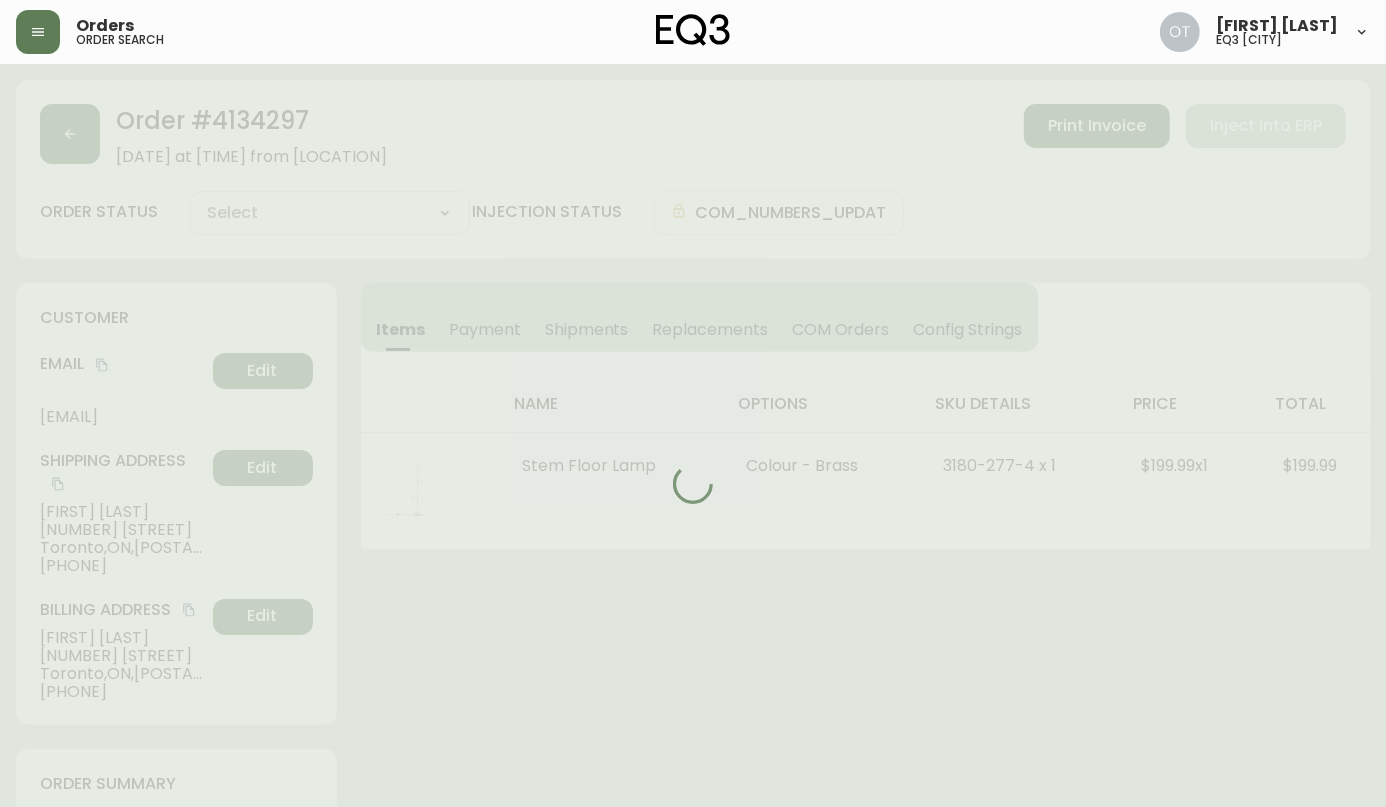 type on "Fully Shipped" 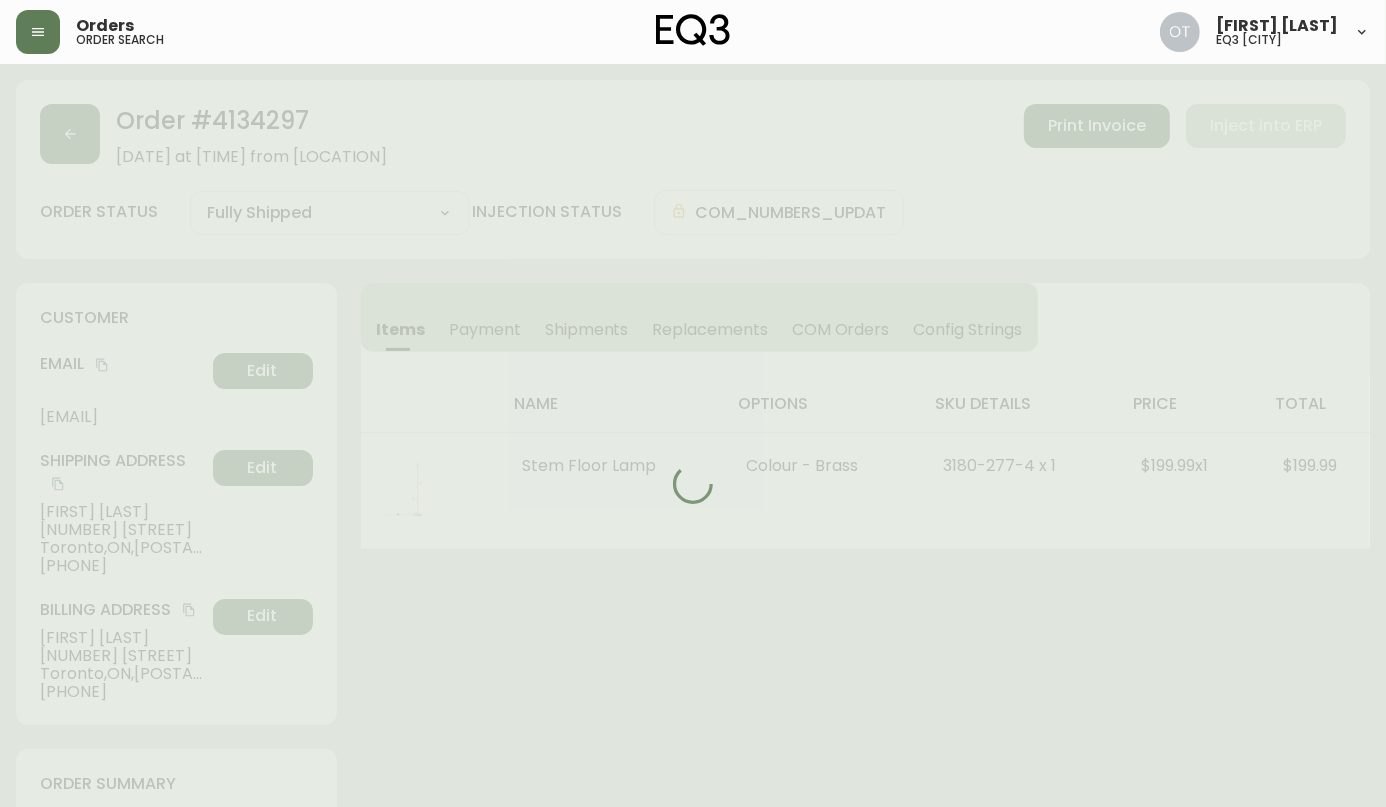 select on "FULLY_SHIPPED" 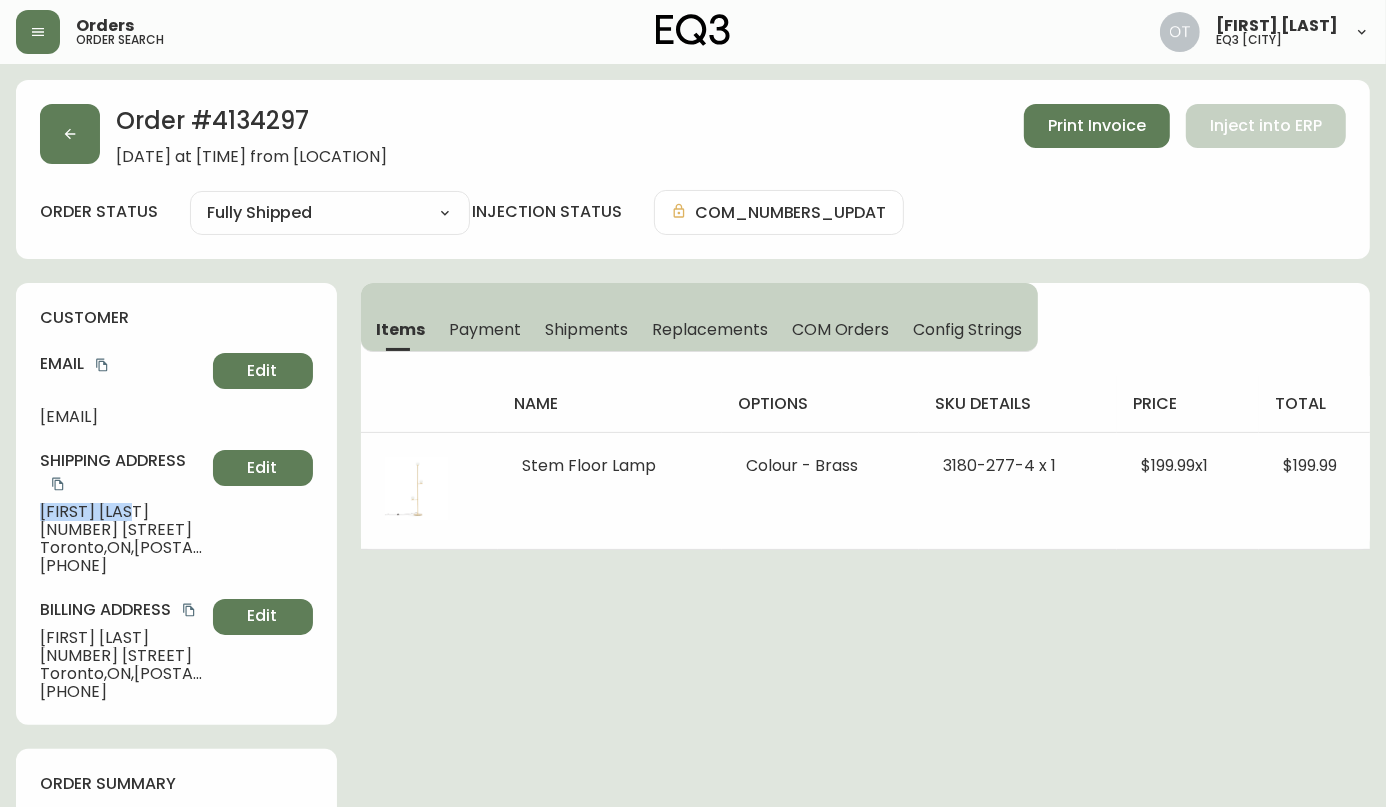 drag, startPoint x: 43, startPoint y: 484, endPoint x: 150, endPoint y: 485, distance: 107.00467 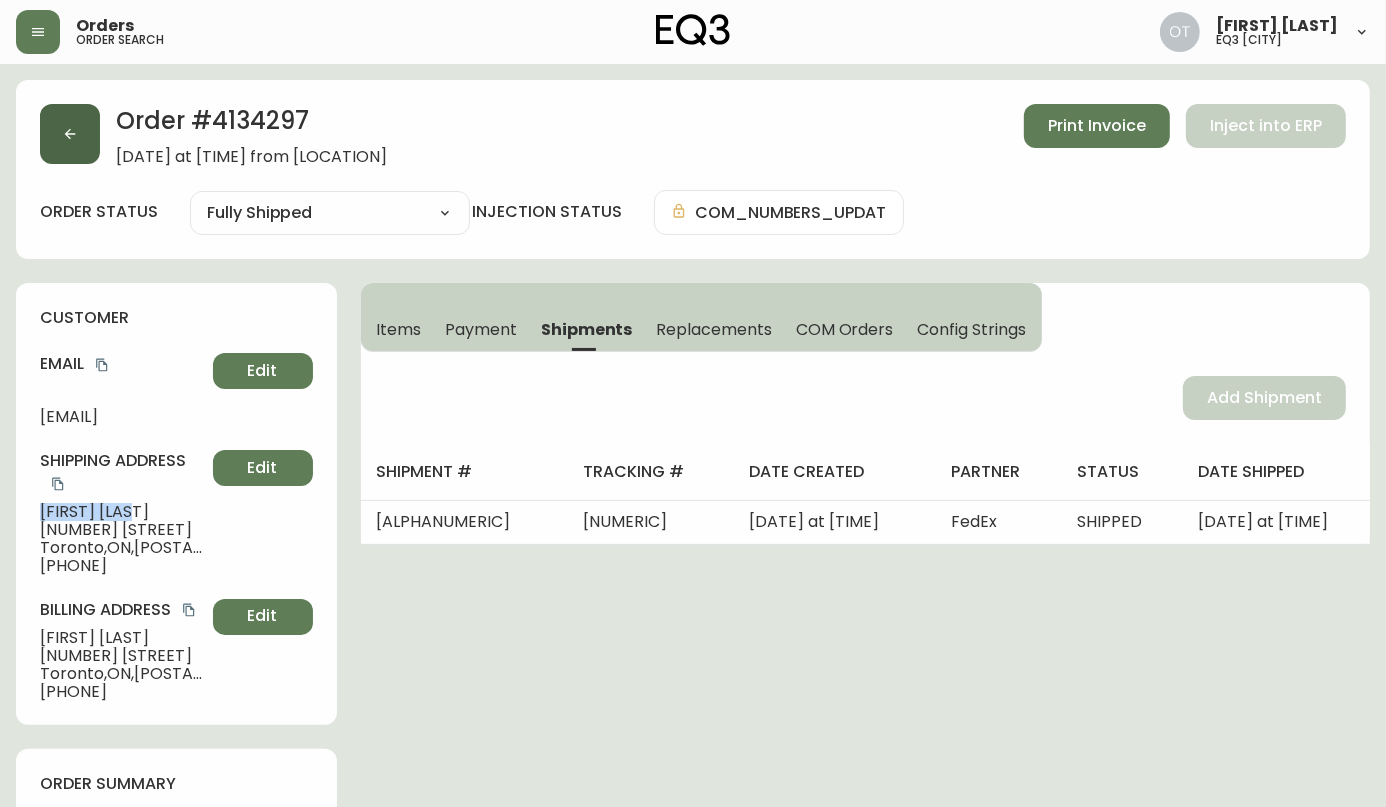 click at bounding box center (70, 134) 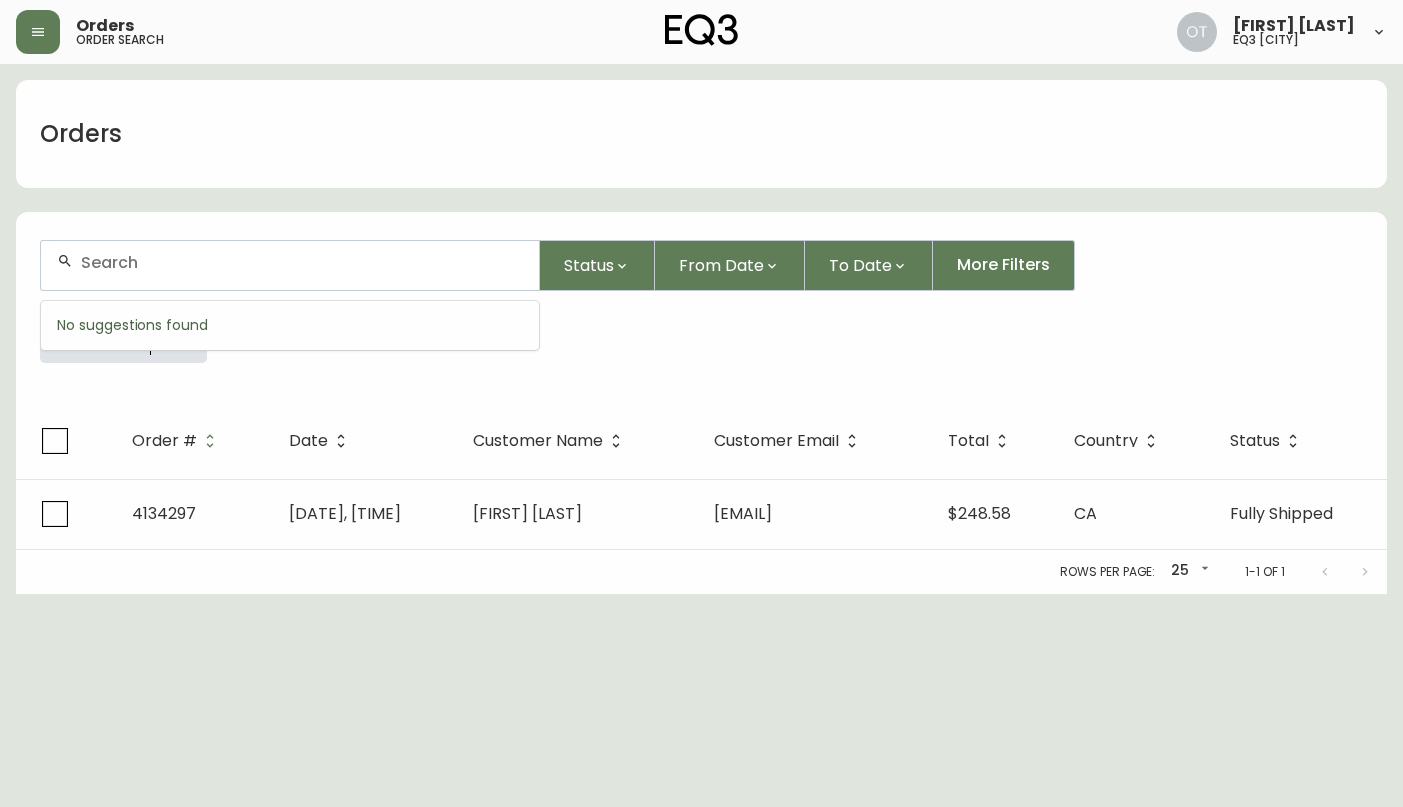 click at bounding box center [302, 262] 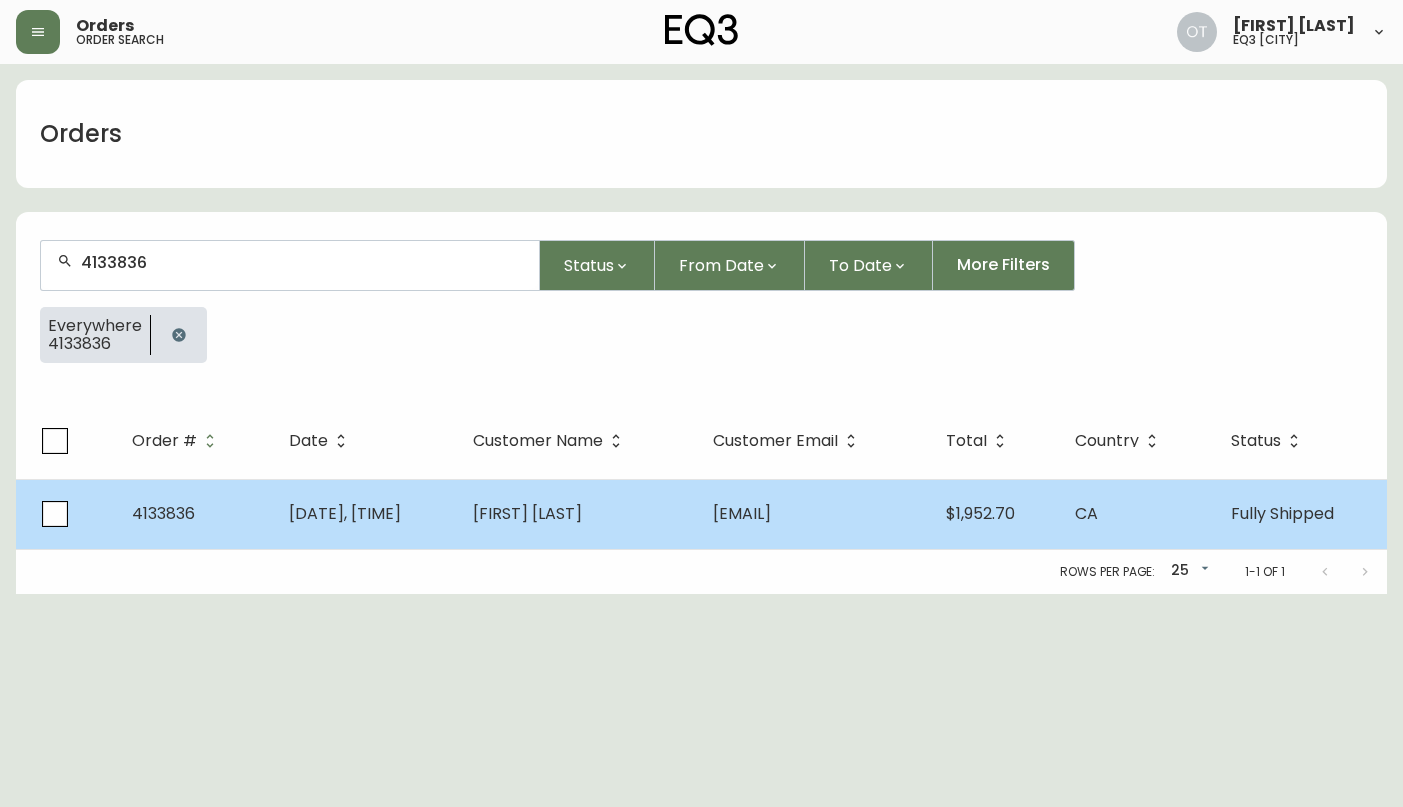 type on "4133836" 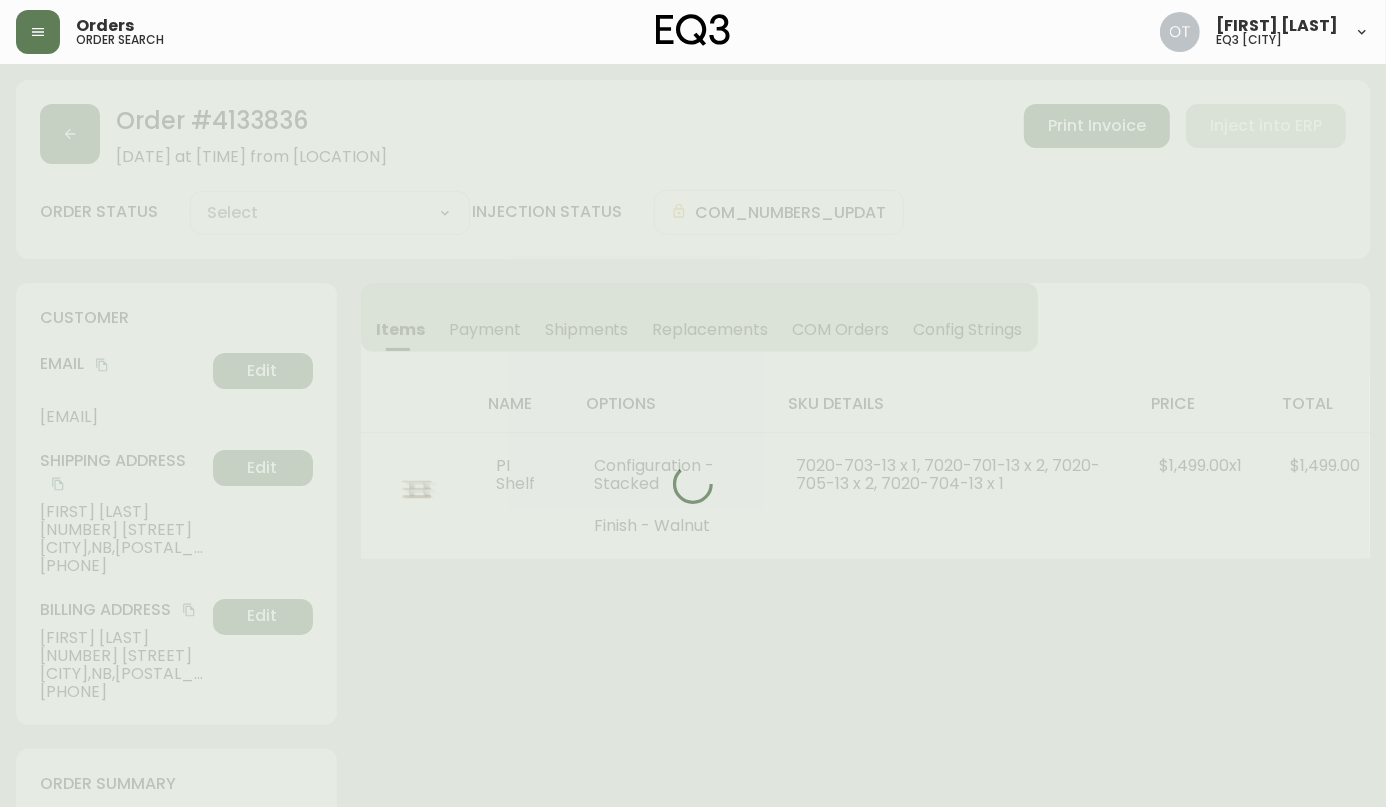 type on "Fully Shipped" 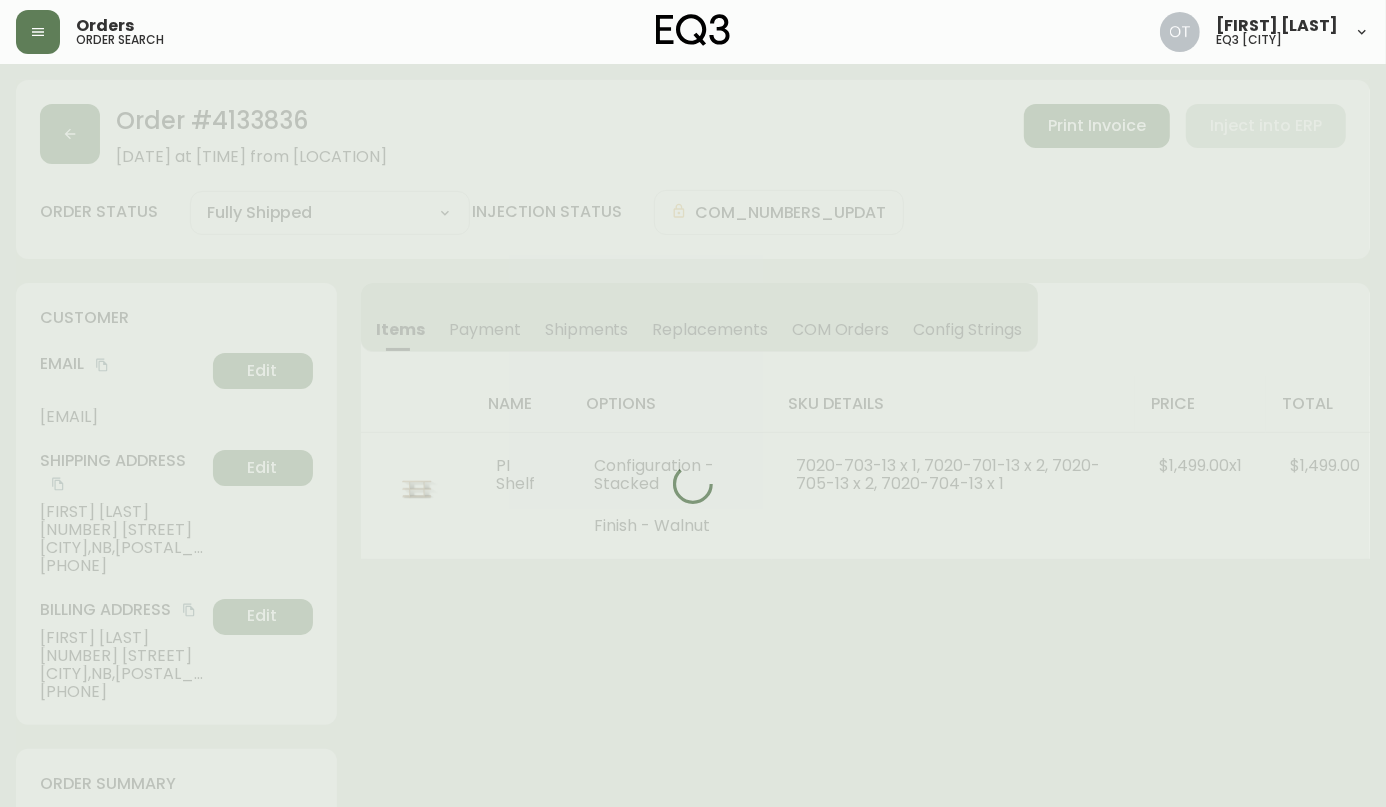 select on "FULLY_SHIPPED" 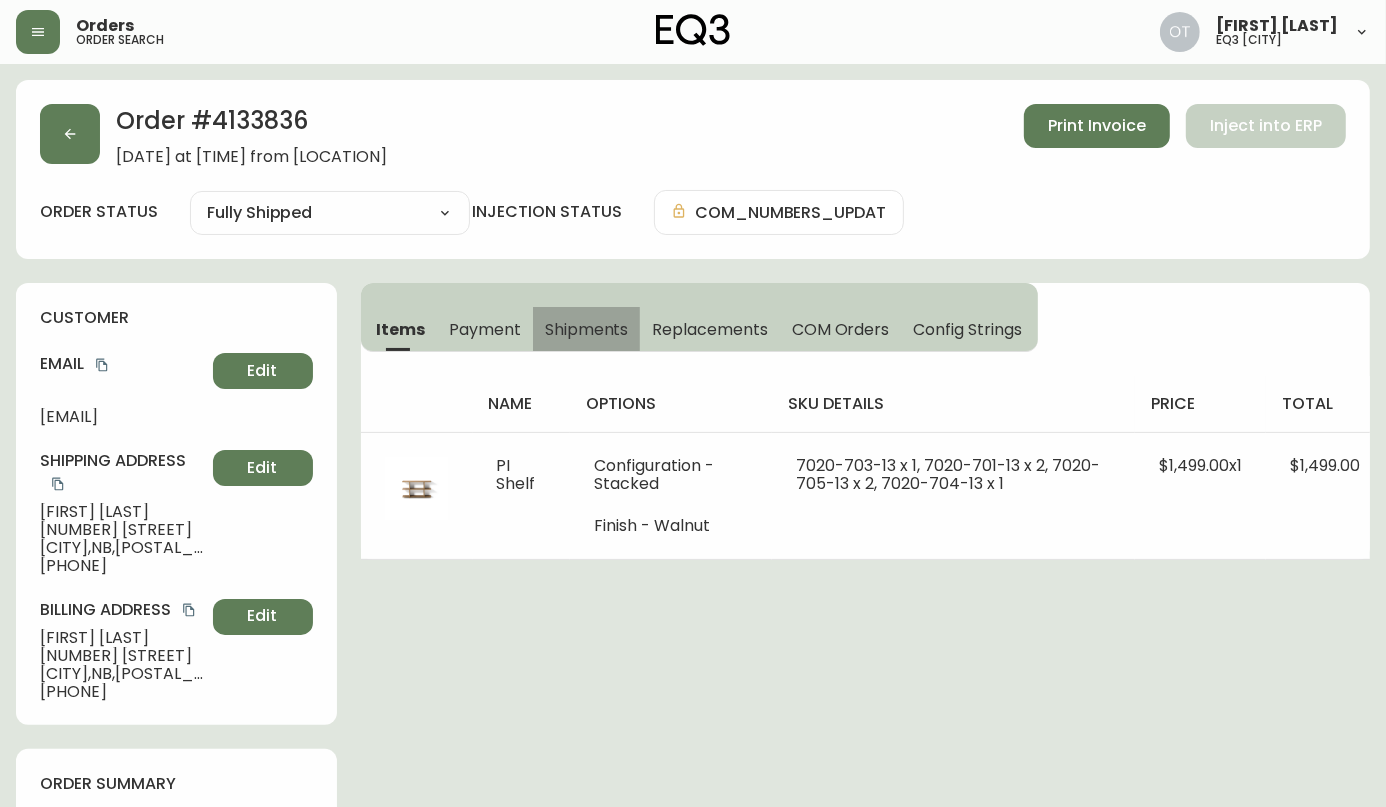 click on "Shipments" at bounding box center (587, 329) 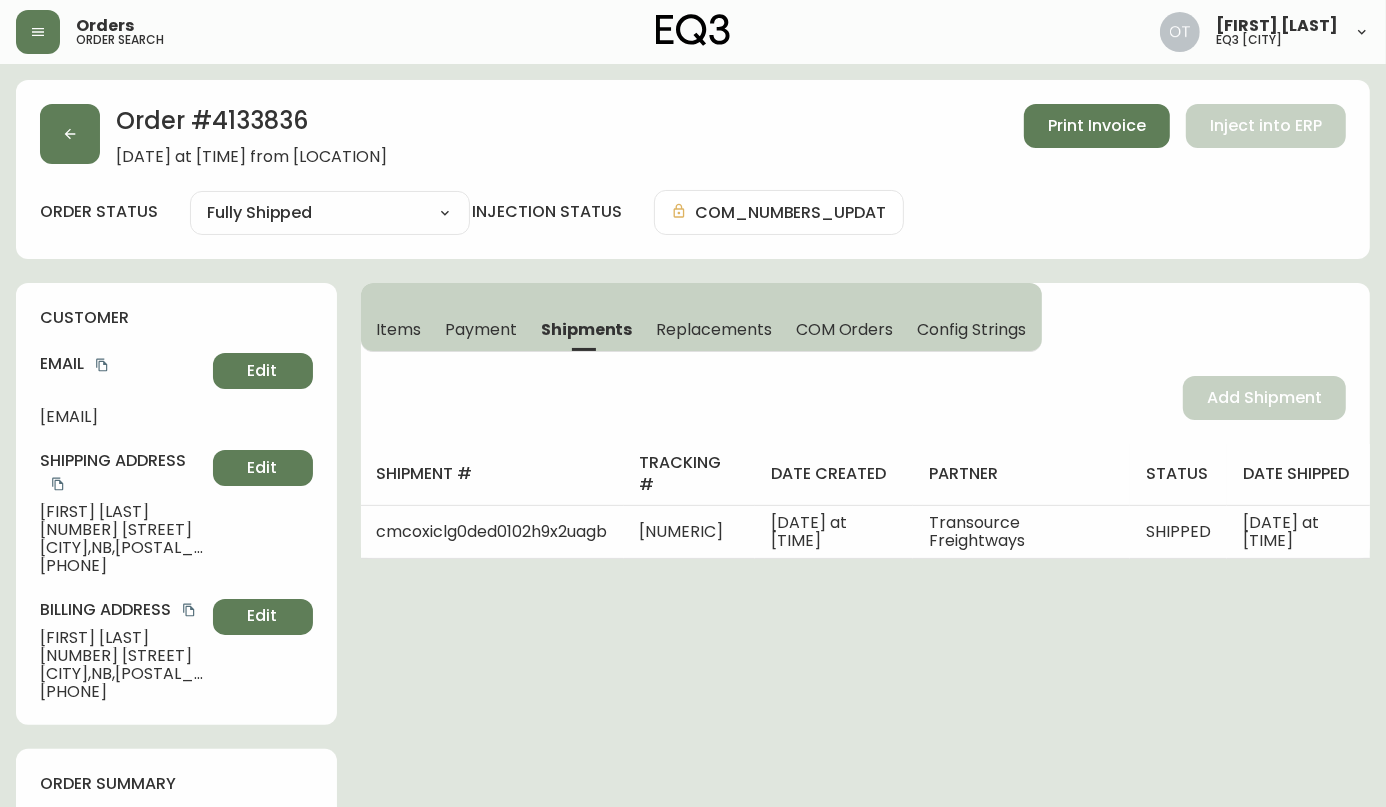 click on "Shipping Address" at bounding box center [122, 472] 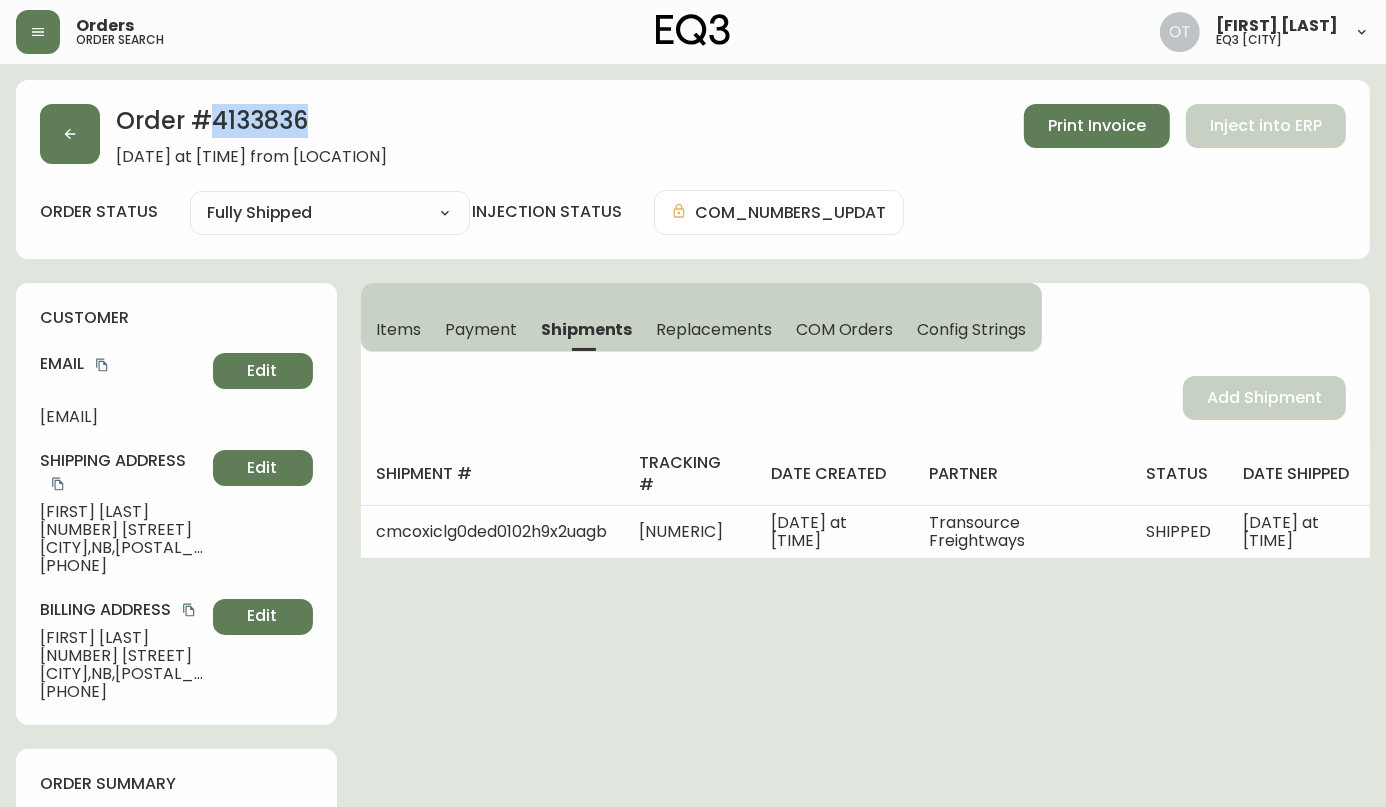 click on "Order # 4133836" at bounding box center [251, 126] 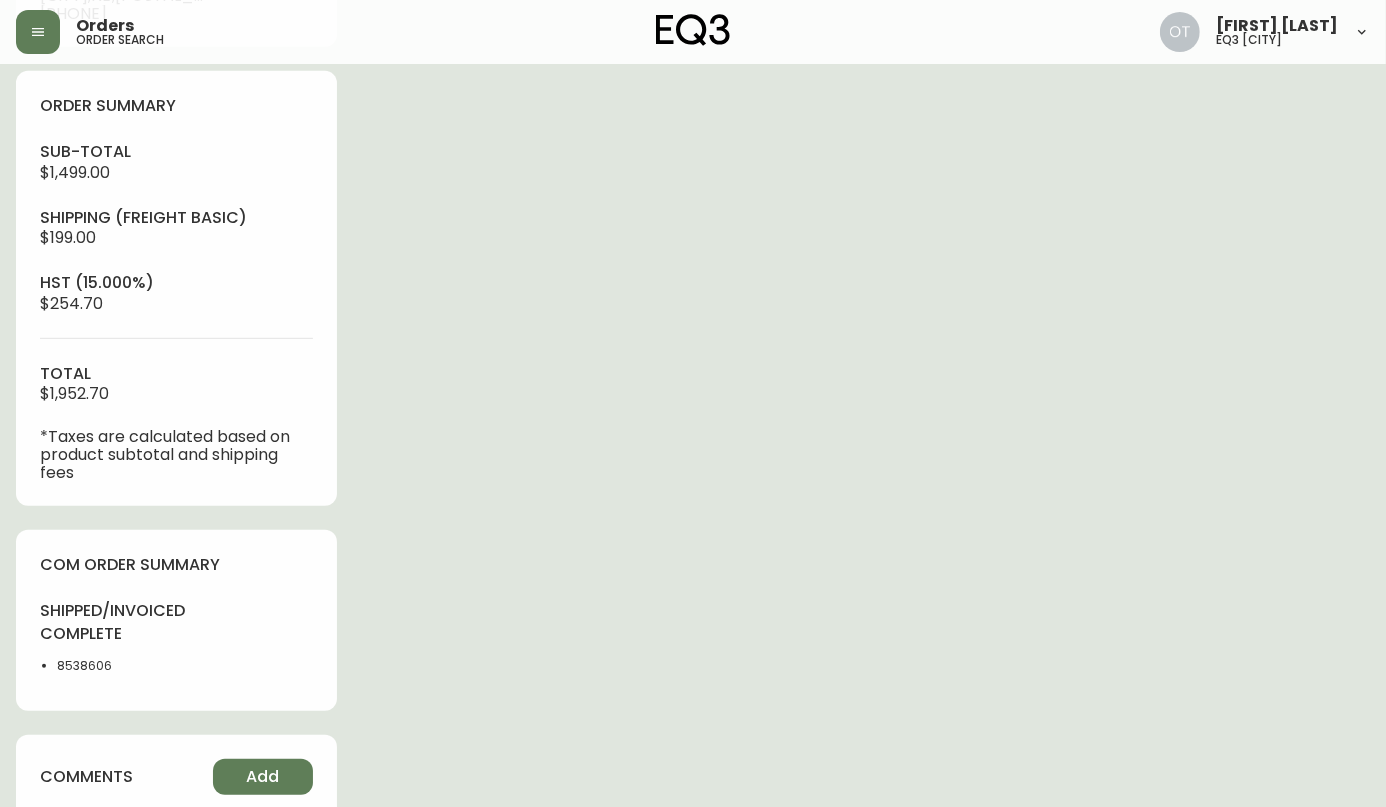 scroll, scrollTop: 0, scrollLeft: 0, axis: both 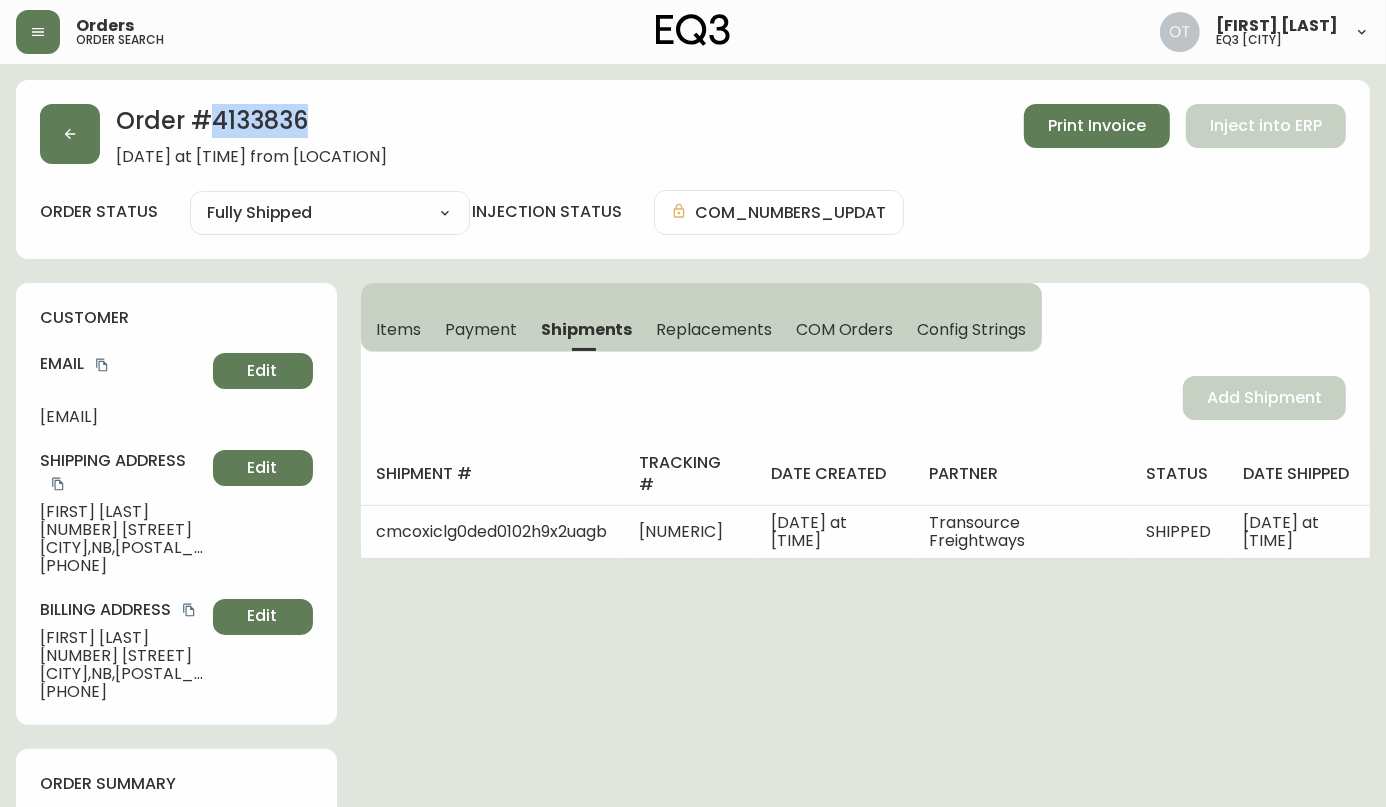 drag, startPoint x: 148, startPoint y: 515, endPoint x: 30, endPoint y: 511, distance: 118.06778 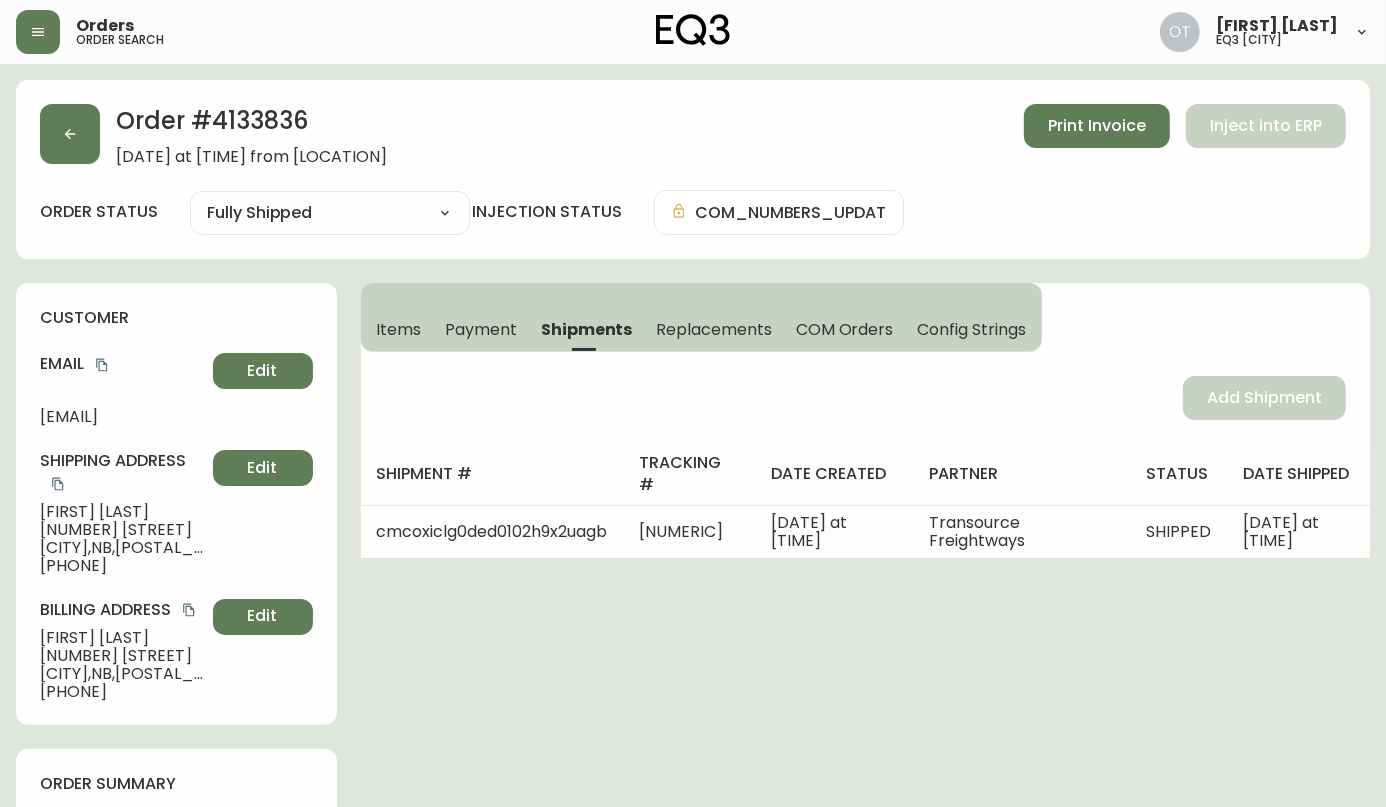 click on "customer Email [EMAIL] Edit Shipping Address [FIRST] [LAST] [NUMBER] [STREET] [CITY] , [STATE] , [POSTAL_CODE] , [COUNTRY] [PHONE] Edit Billing Address [FIRST] [LAST] [NUMBER] [STREET] [CITY] , [STATE] , [POSTAL_CODE] , [COUNTRY] [PHONE] Edit" at bounding box center [176, 504] 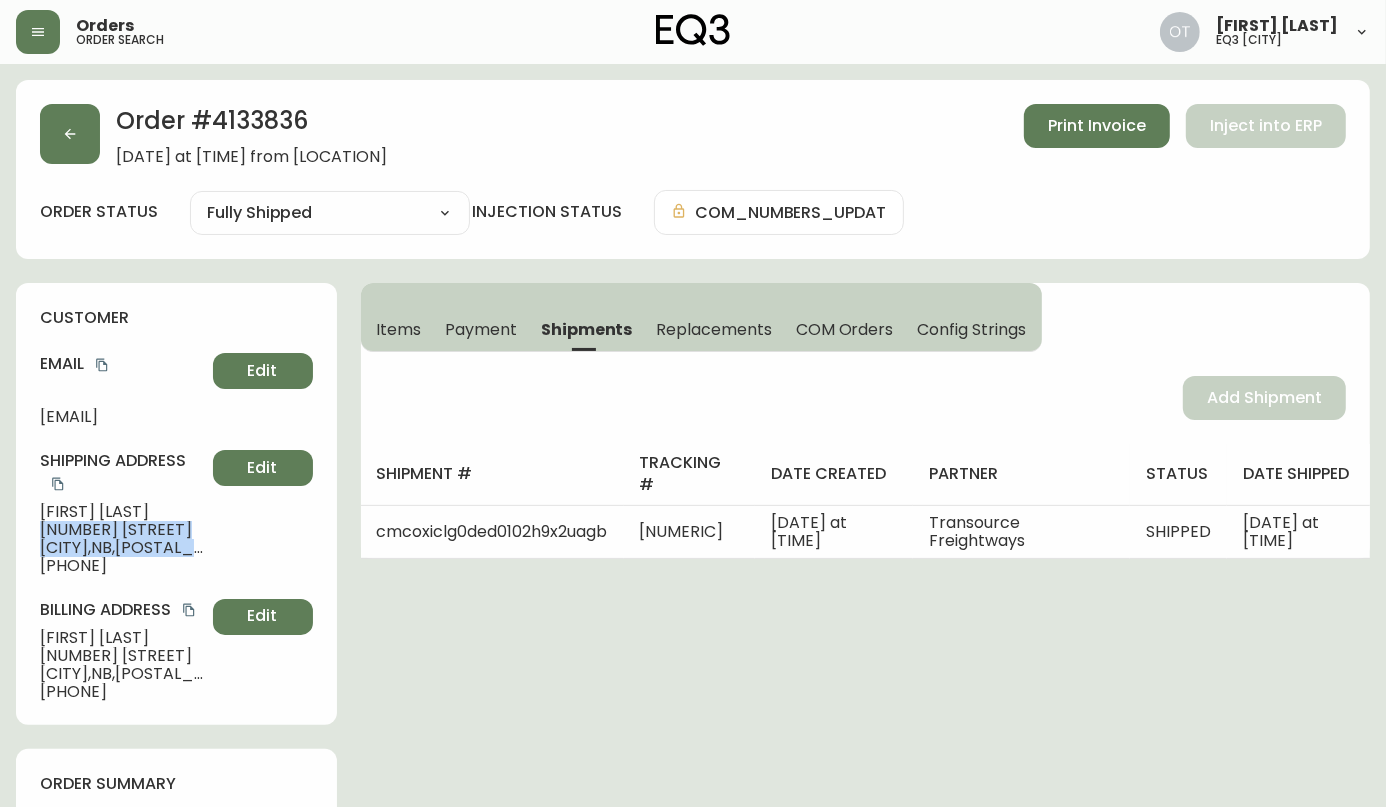 drag, startPoint x: 67, startPoint y: 533, endPoint x: 227, endPoint y: 552, distance: 161.12418 